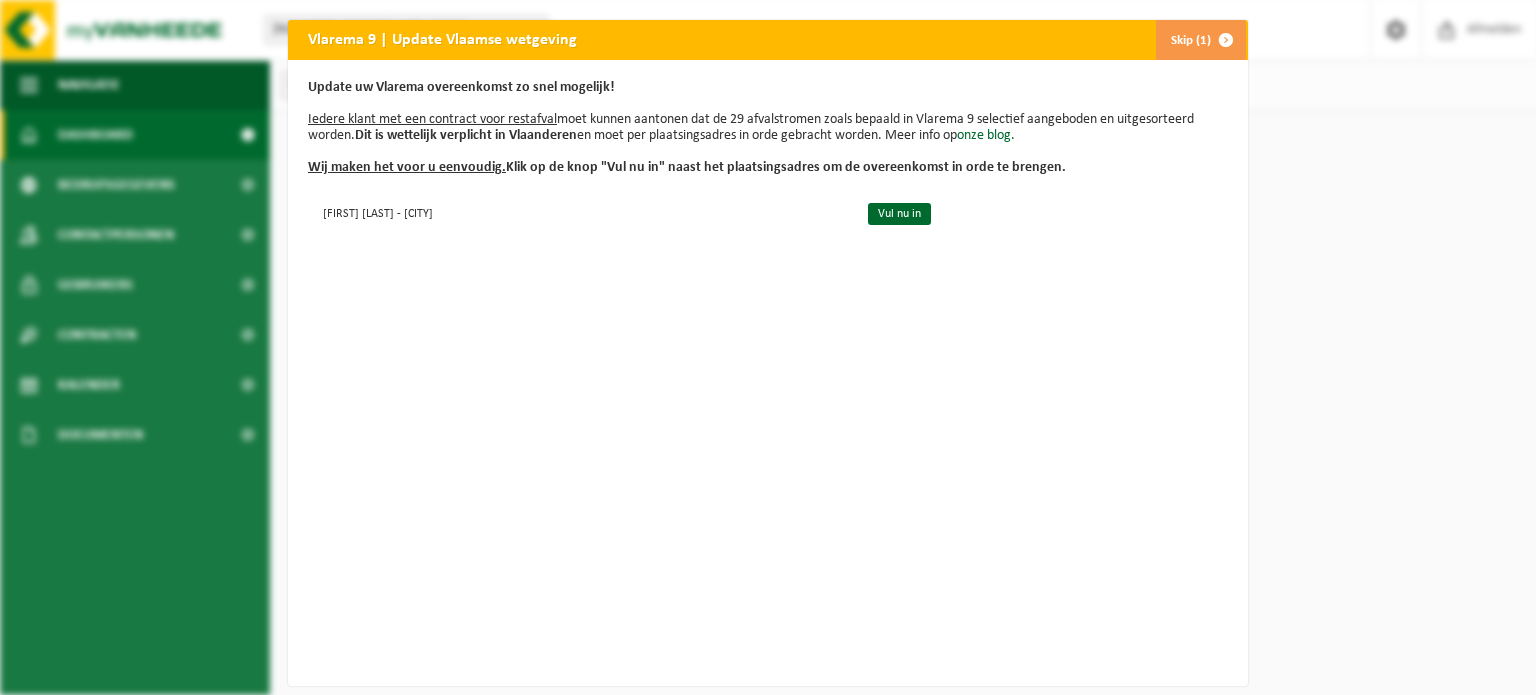 scroll, scrollTop: 0, scrollLeft: 0, axis: both 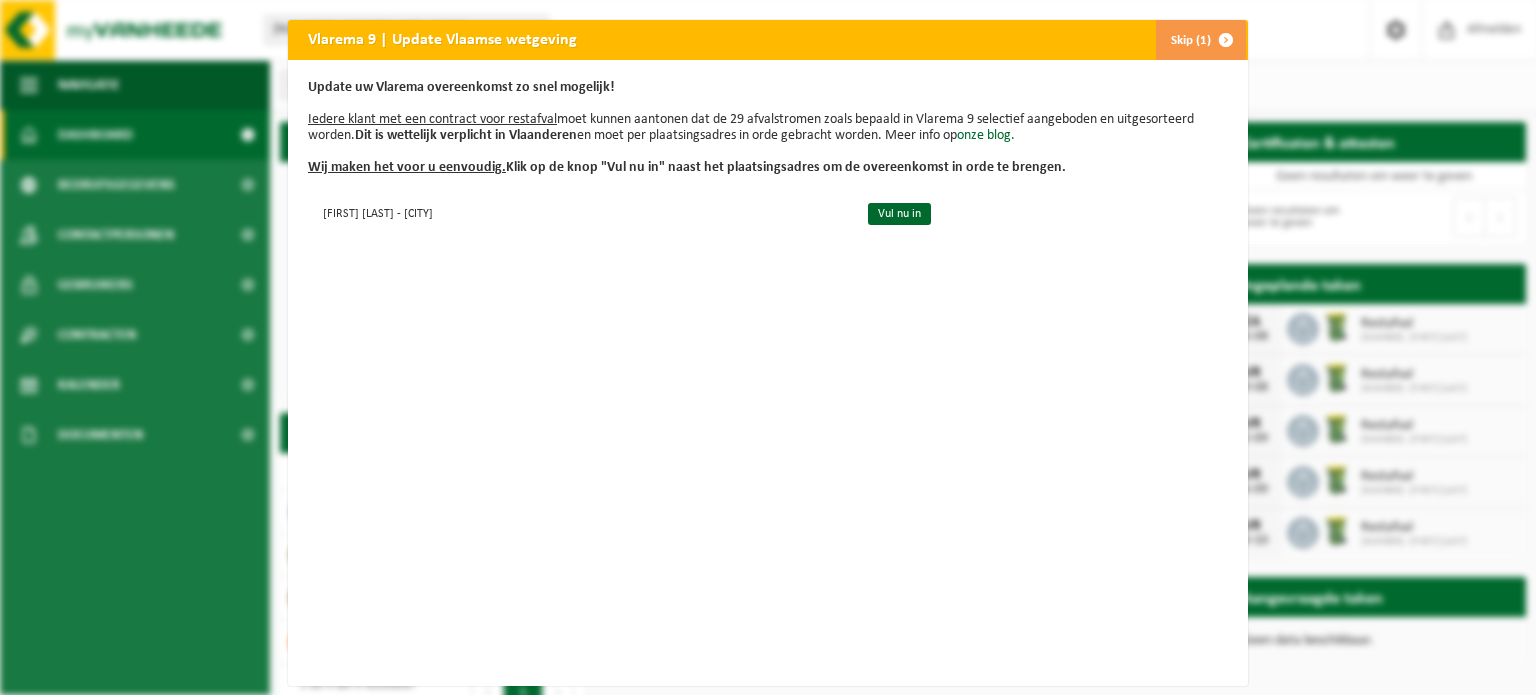 click on "Skip (1)" at bounding box center (1200, 40) 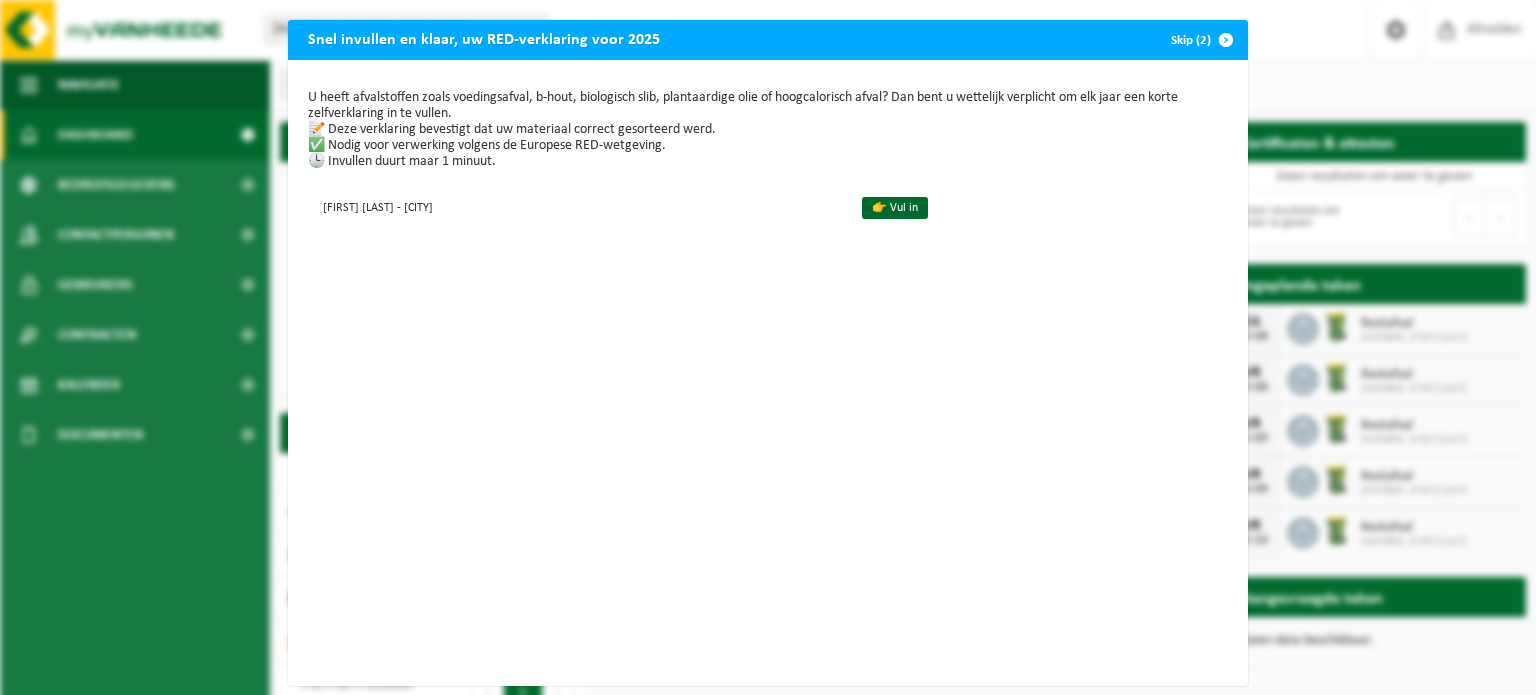 click at bounding box center [1226, 40] 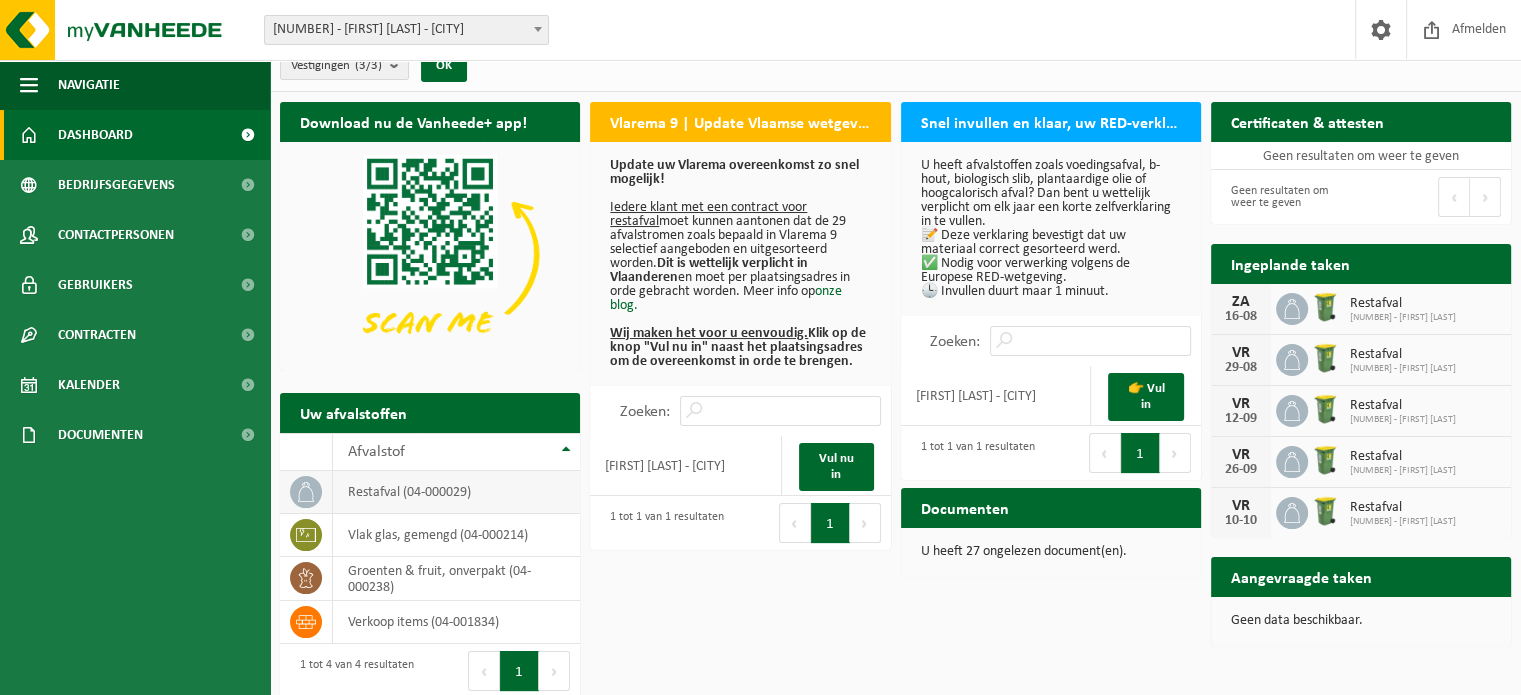 scroll, scrollTop: 31, scrollLeft: 0, axis: vertical 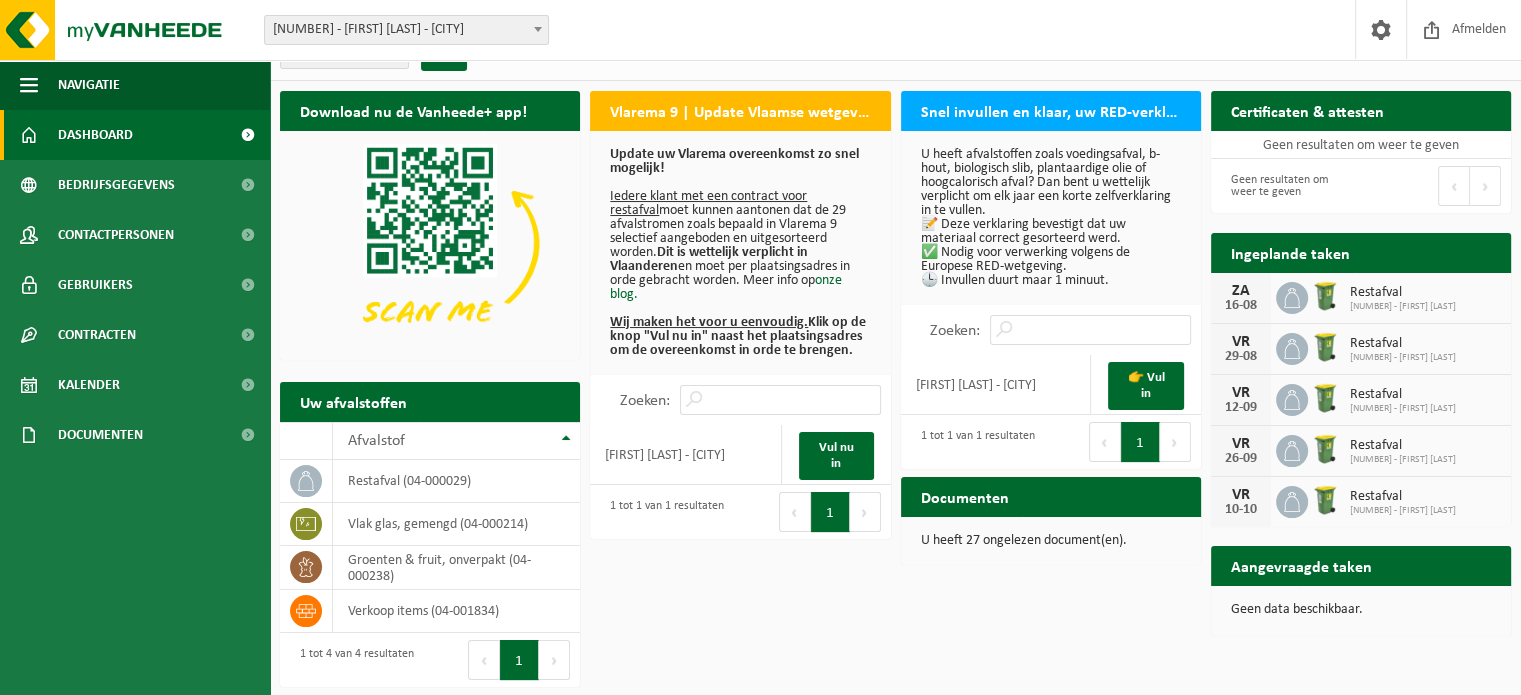 click on "U heeft 27 ongelezen document(en)." at bounding box center (1051, 541) 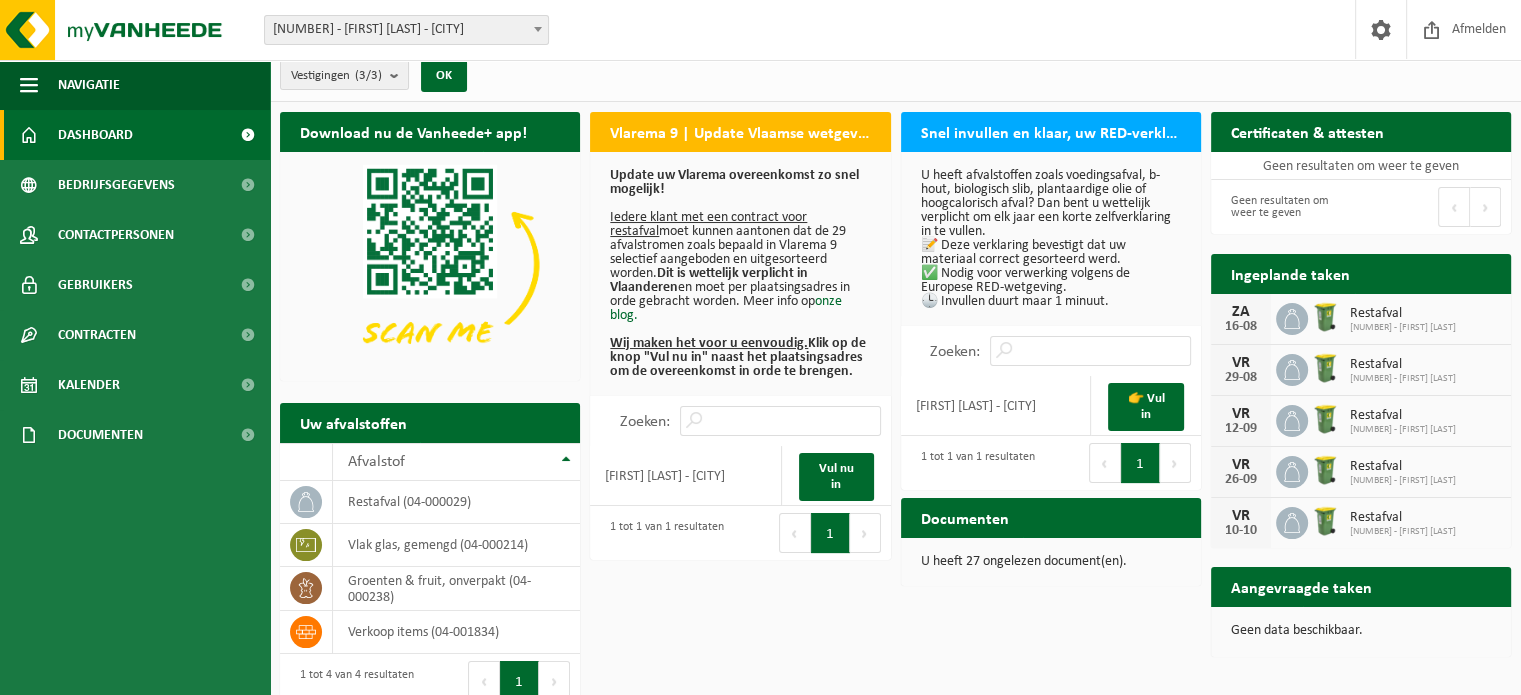 scroll, scrollTop: 0, scrollLeft: 0, axis: both 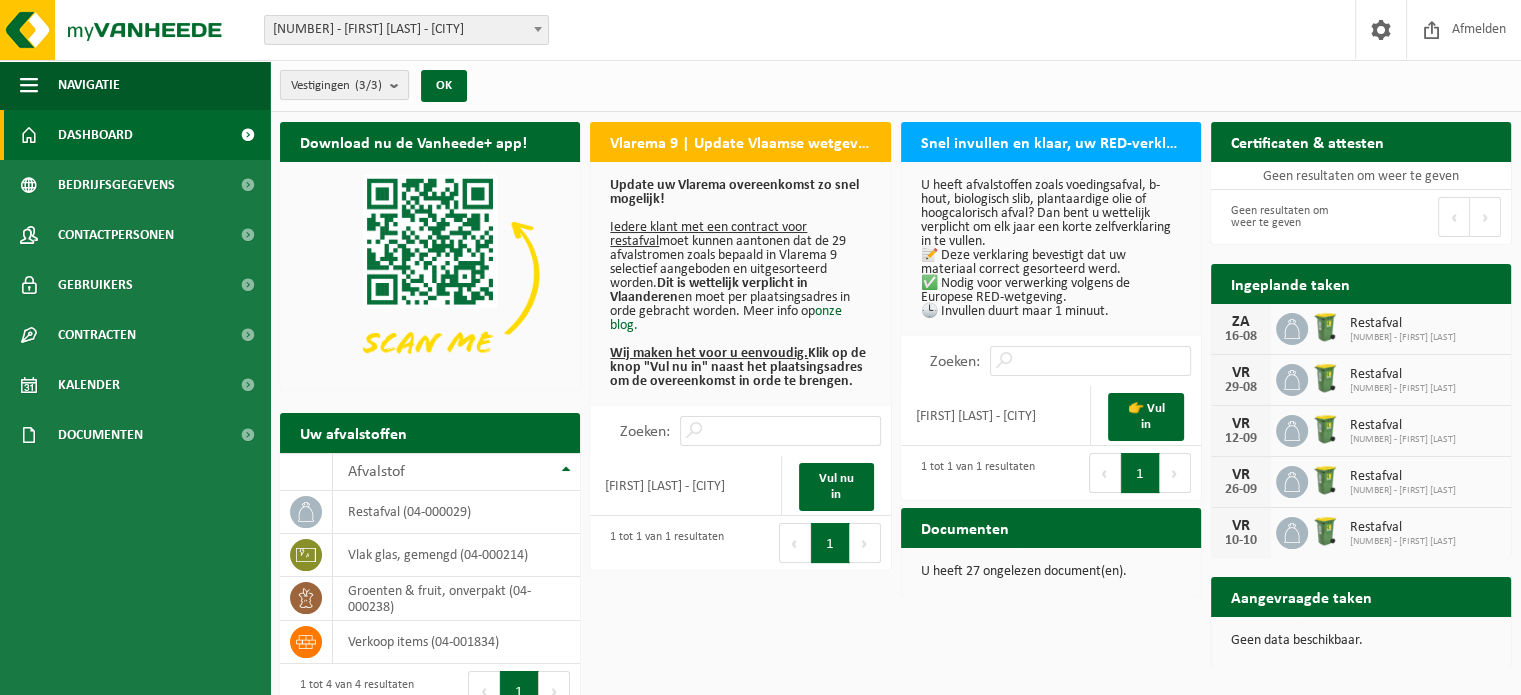 click at bounding box center [399, 85] 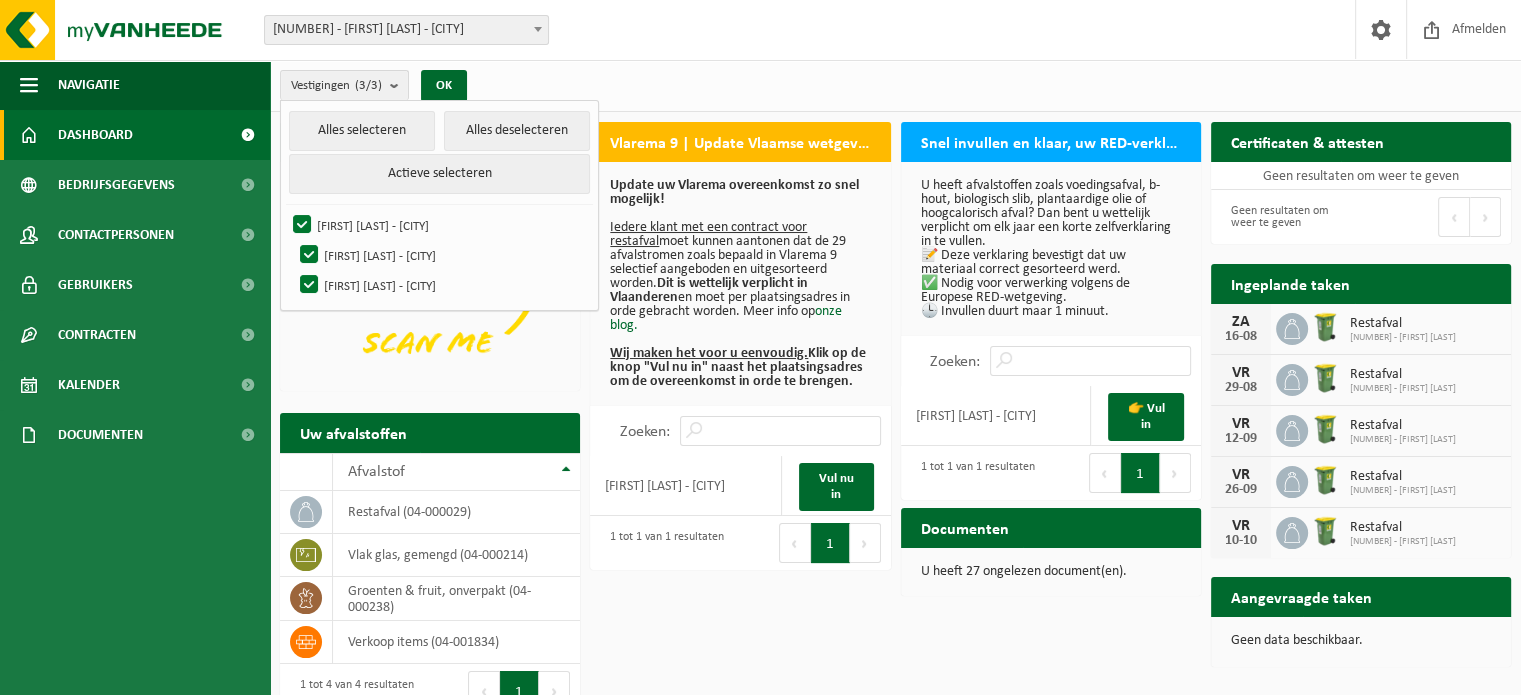 click on "U heeft 27 ongelezen document(en)." at bounding box center [1051, 572] 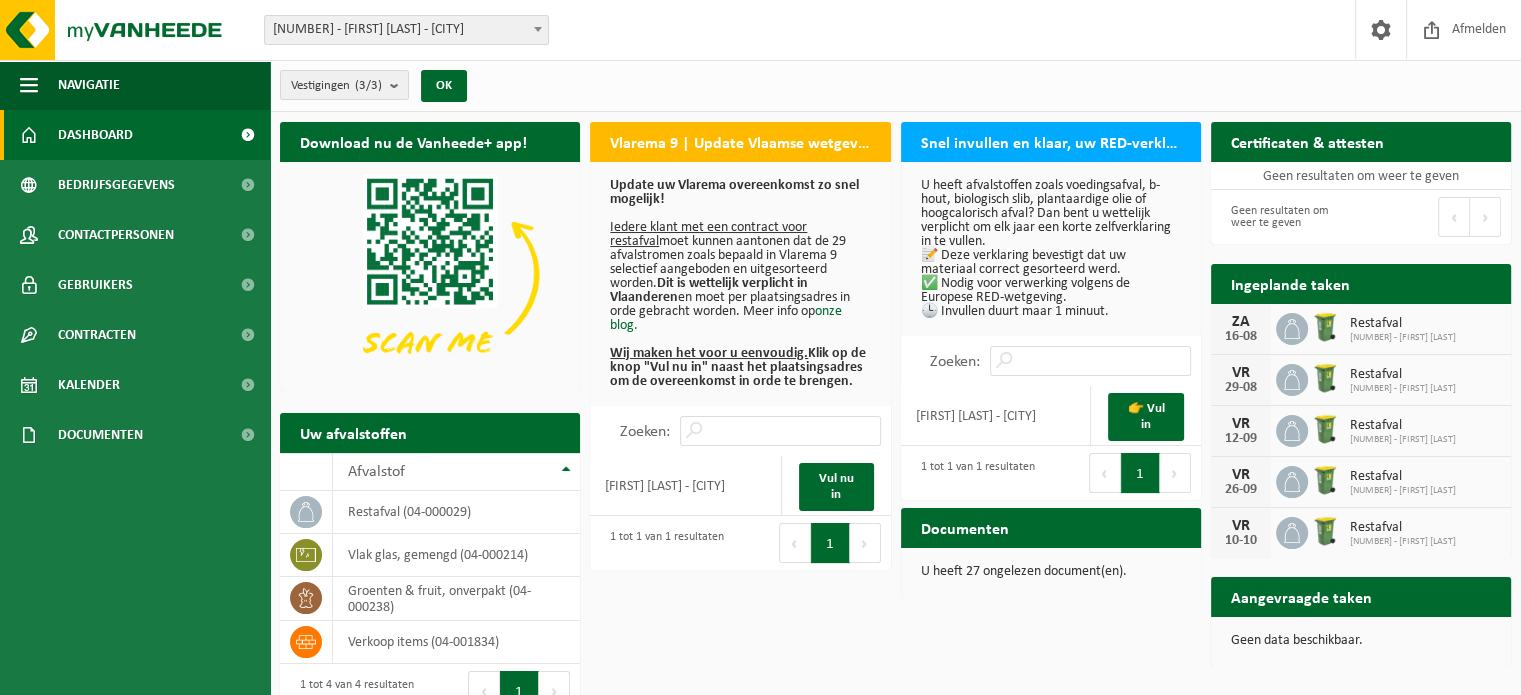 click on "Documenten" at bounding box center [965, 527] 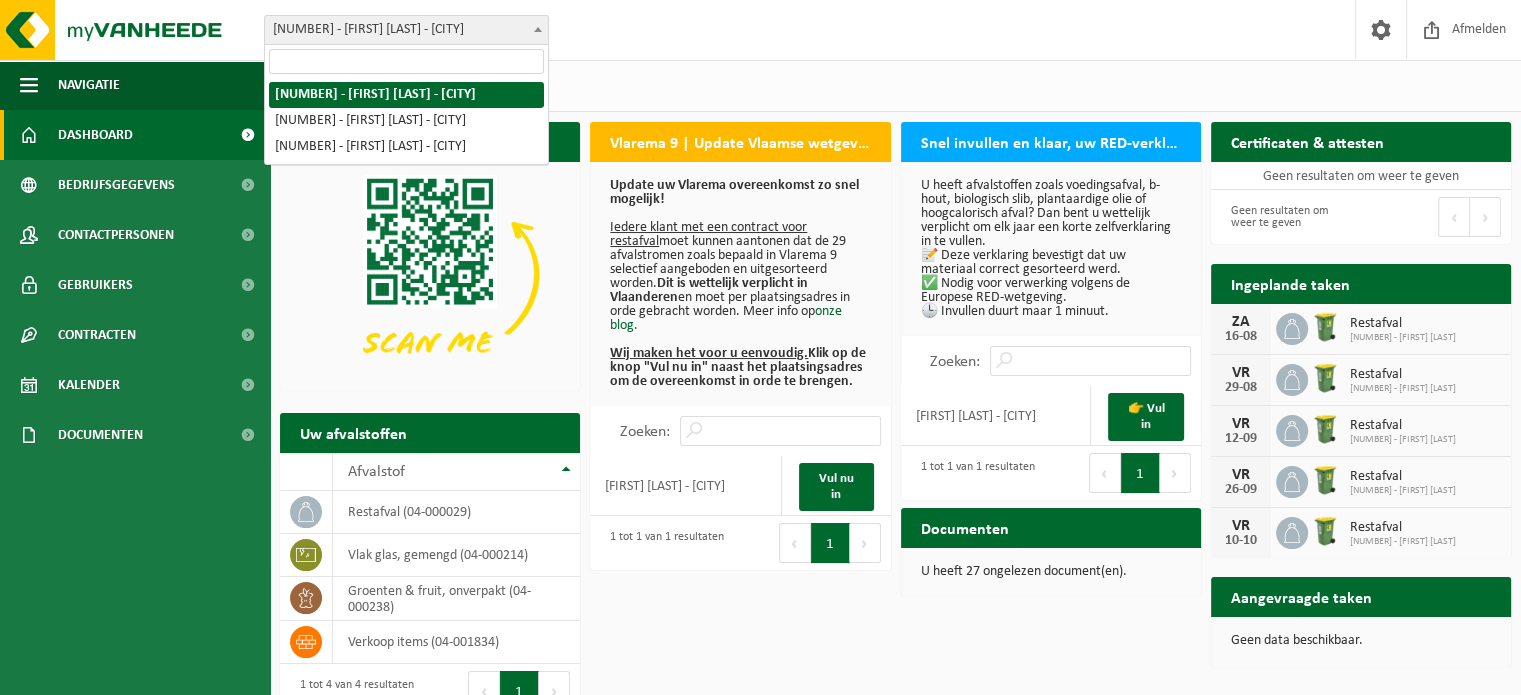 click on "[NUMBER] - [FIRST] [LAST] - [CITY]" at bounding box center [406, 30] 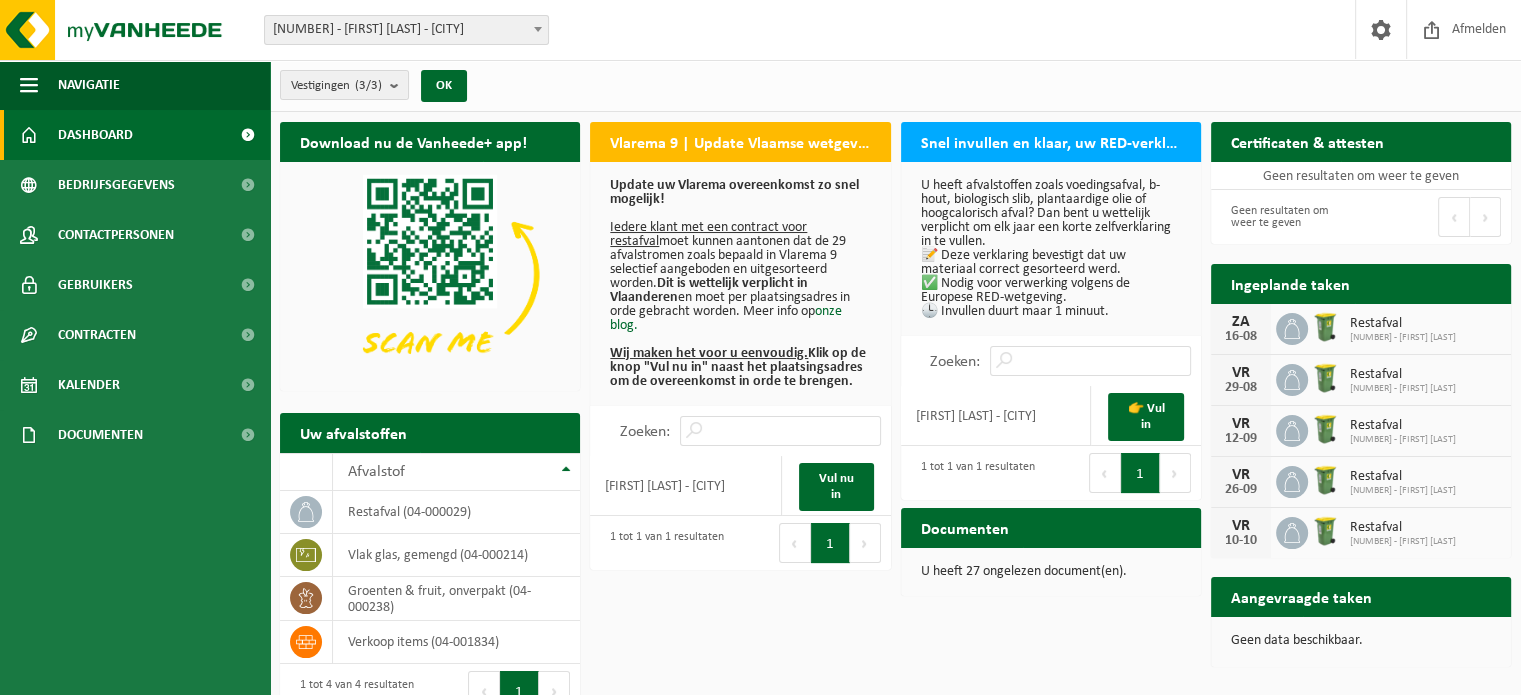 click on "Vestiging:       10-948749 - IVO LEENKNEGT - OUDENBURG 10-983341 - IVO LEENKNEGT - HOUTHULST 10-948748 - IVO LEENKNEGT - HOUTHULST   10-948749 - IVO LEENKNEGT - OUDENBURG          Welkom  IVO LEENKNEGT               Afmelden" at bounding box center [760, 30] 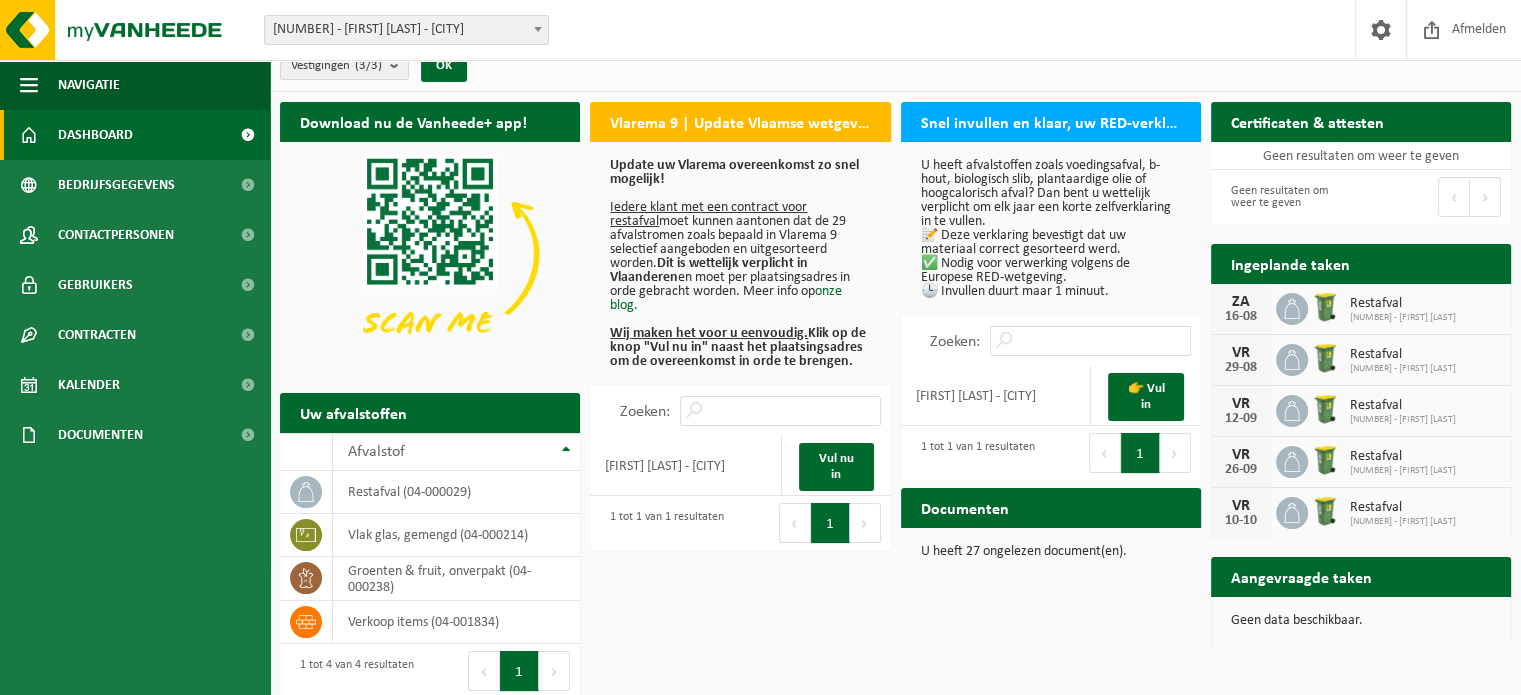 scroll, scrollTop: 31, scrollLeft: 0, axis: vertical 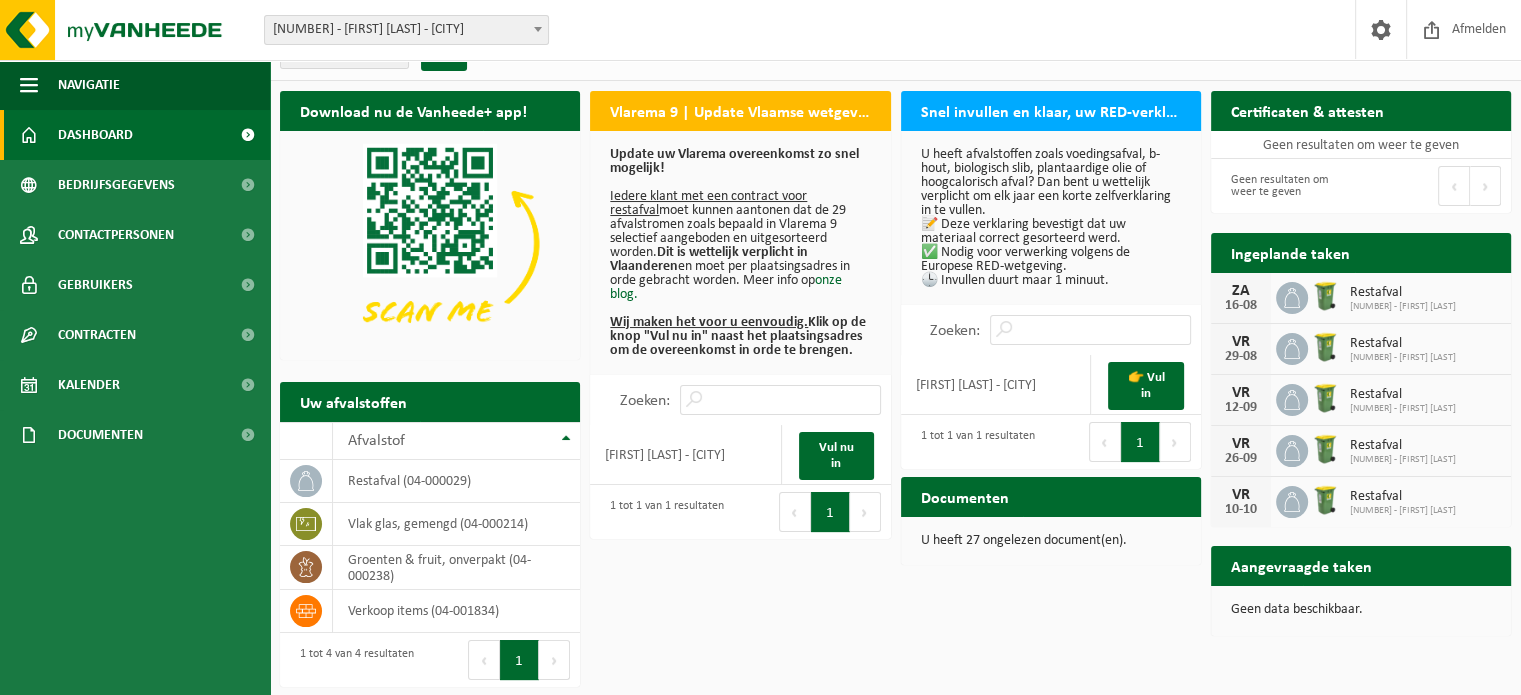 click on "U heeft 27 ongelezen document(en)." at bounding box center [1051, 541] 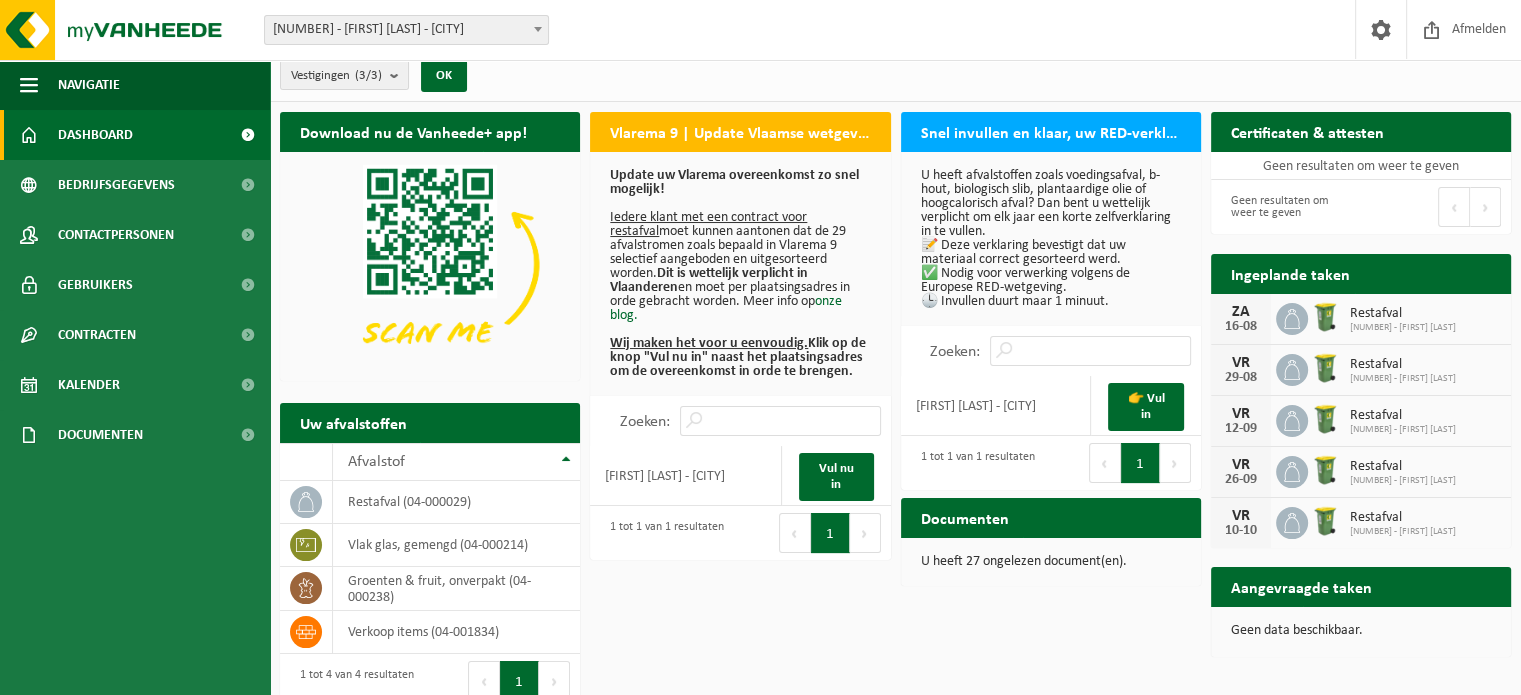 scroll, scrollTop: 0, scrollLeft: 0, axis: both 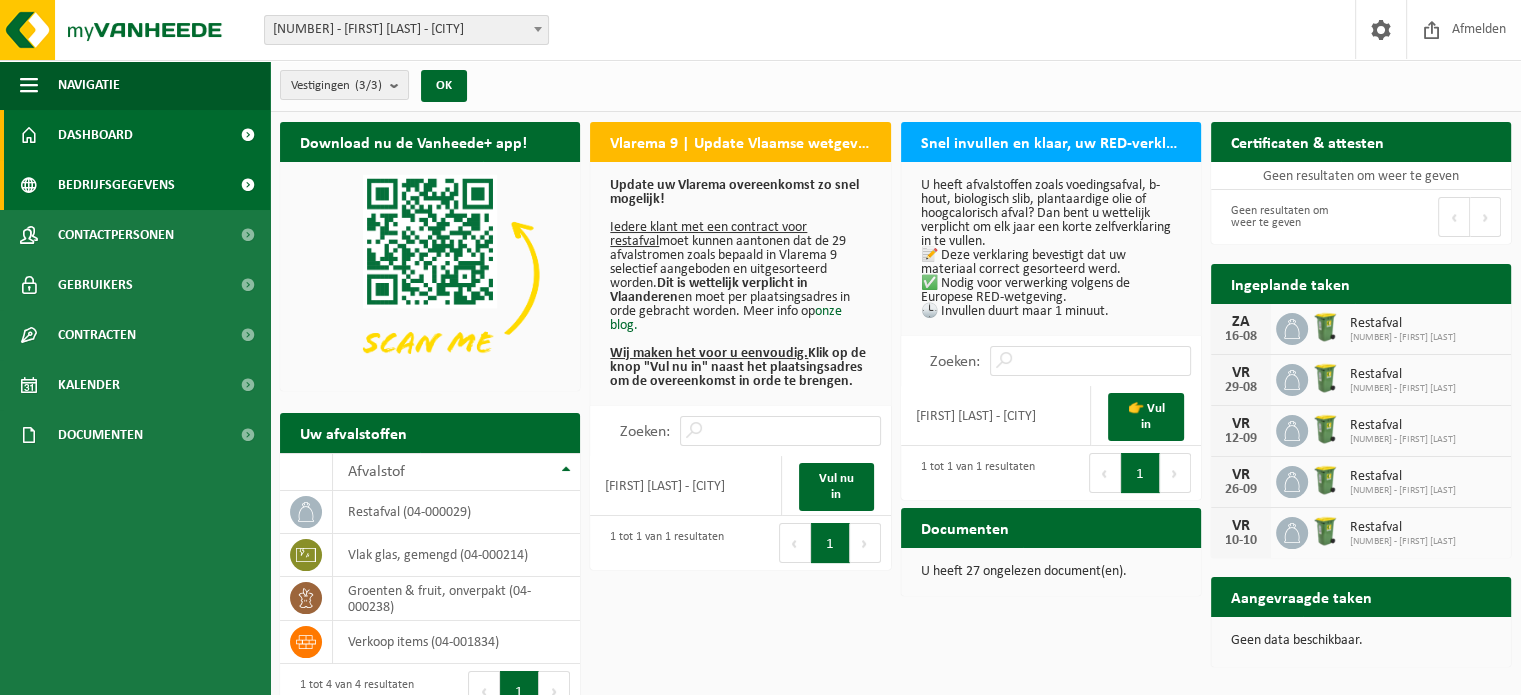 click on "Bedrijfsgegevens" at bounding box center (116, 185) 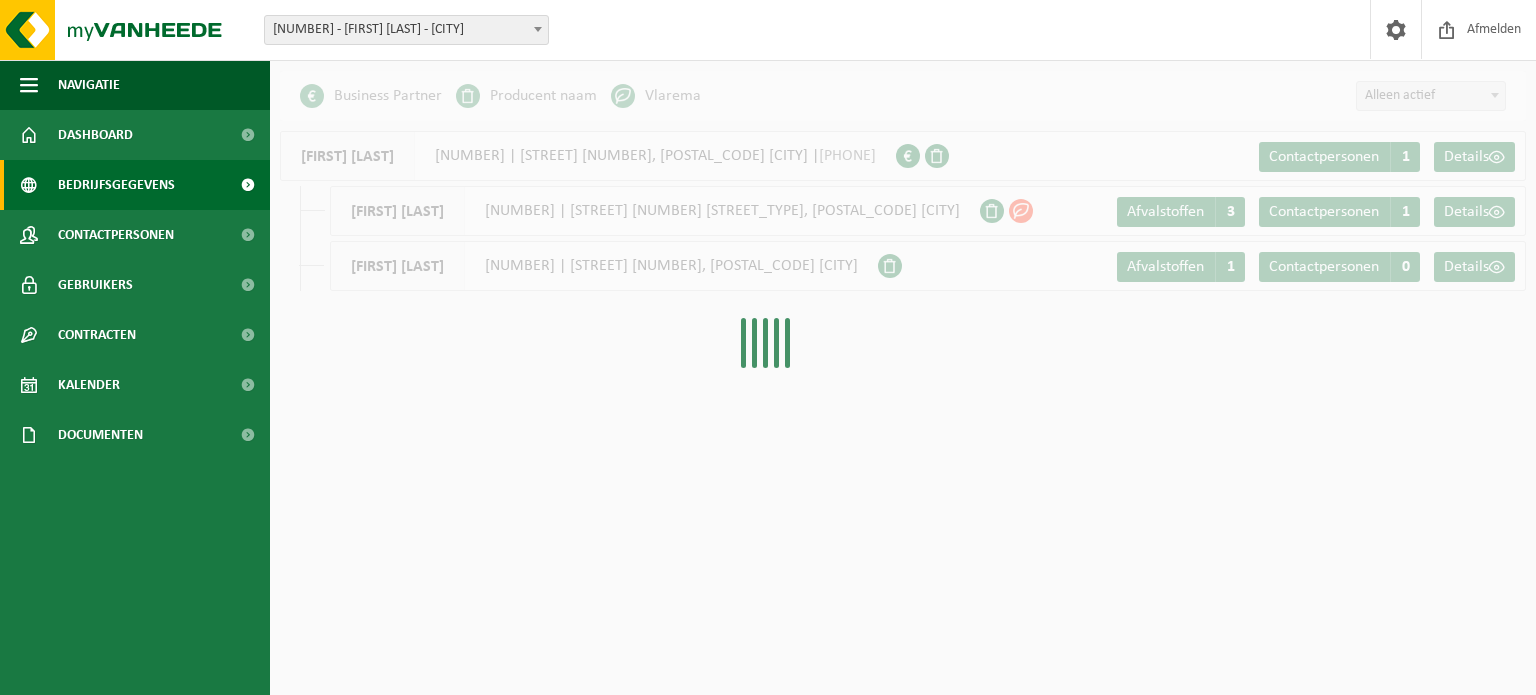 scroll, scrollTop: 0, scrollLeft: 0, axis: both 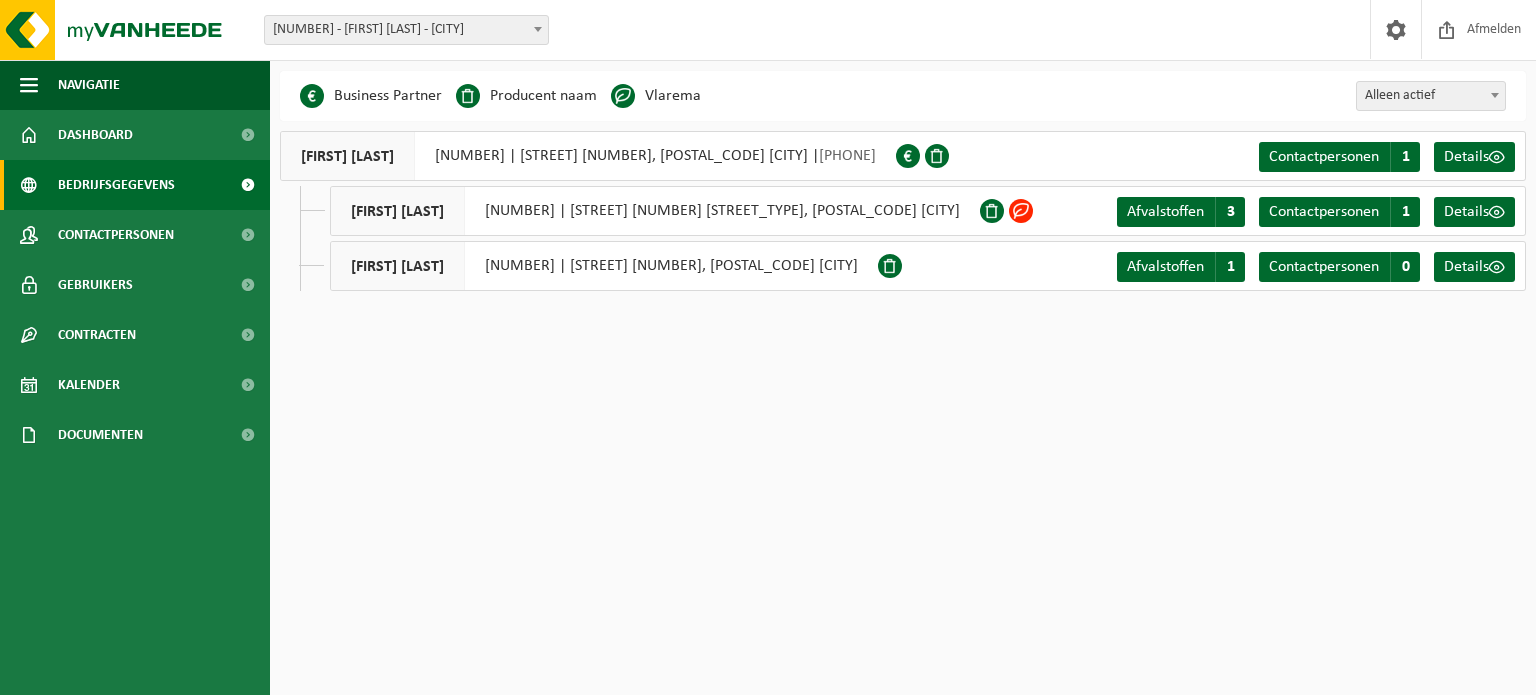 click at bounding box center [992, 211] 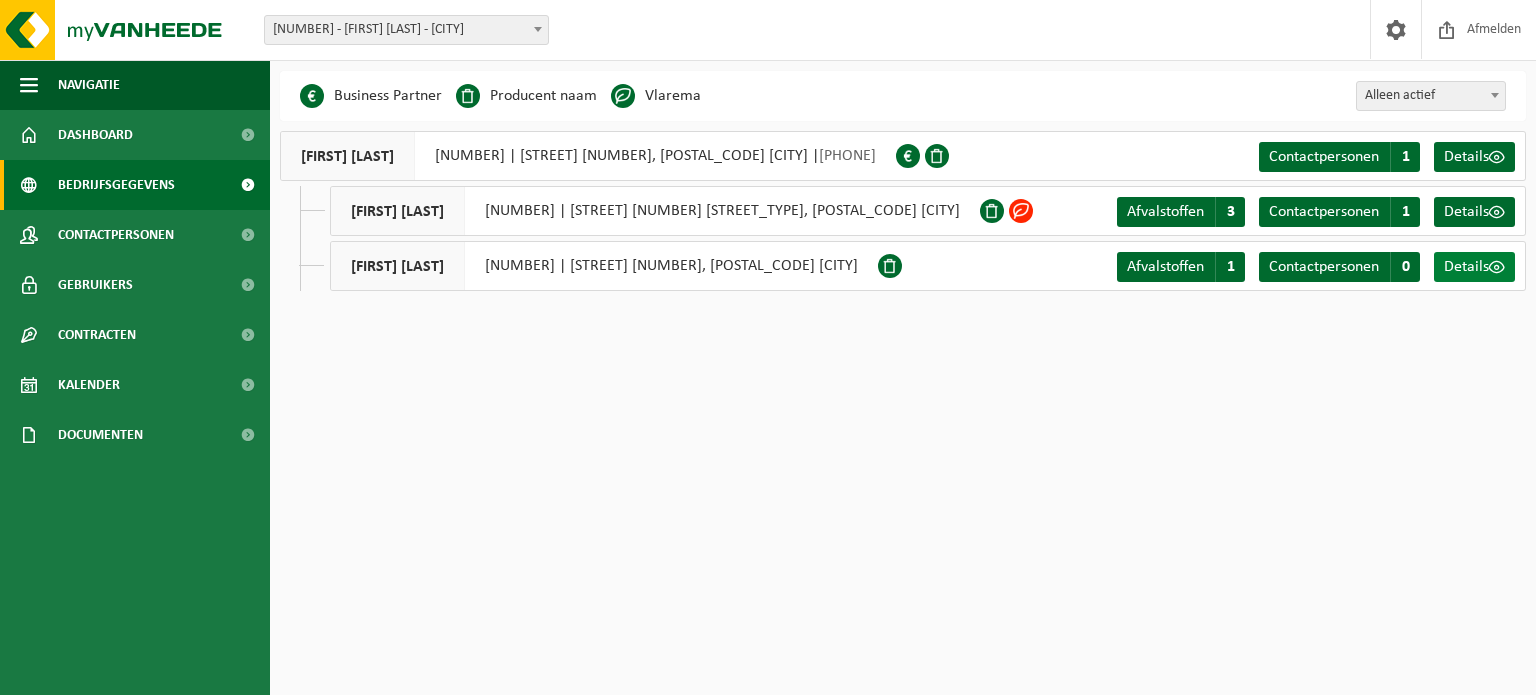 click on "Details" at bounding box center [1466, 267] 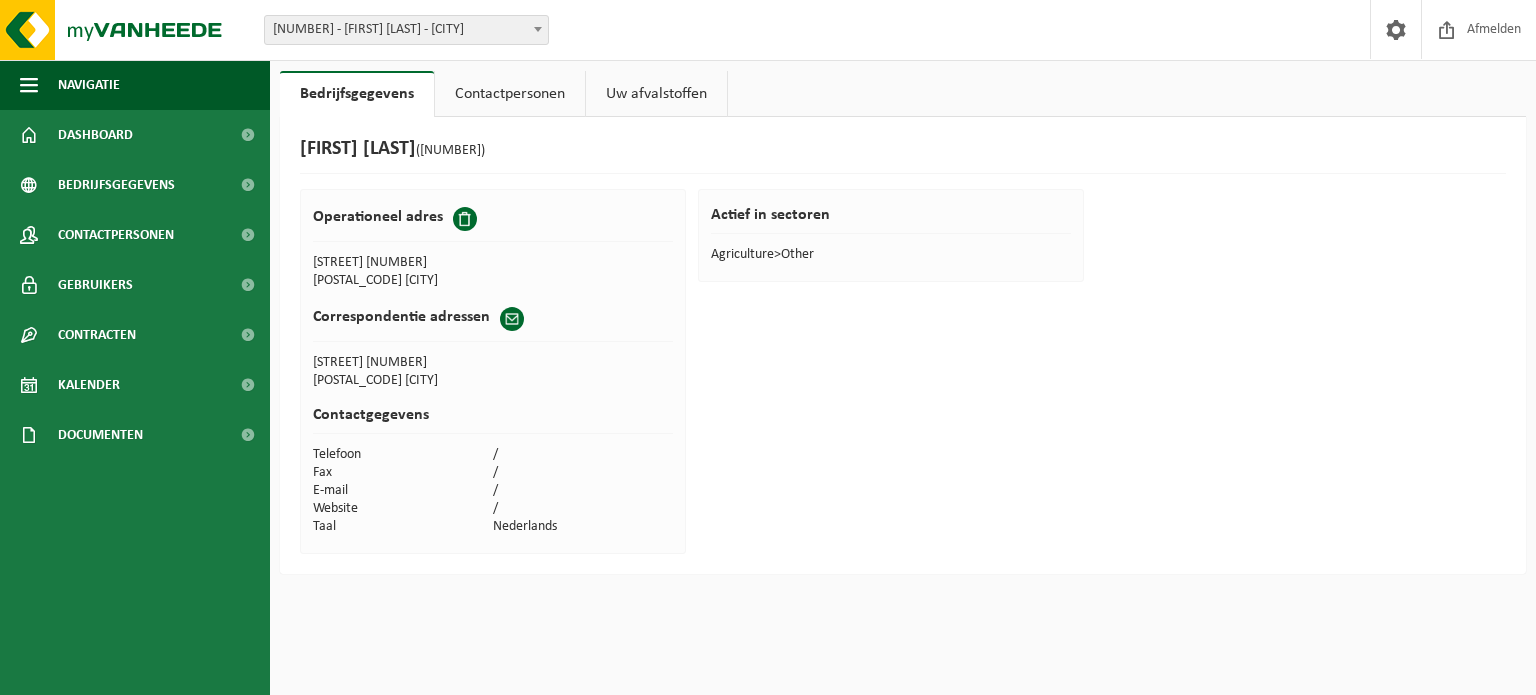 scroll, scrollTop: 0, scrollLeft: 0, axis: both 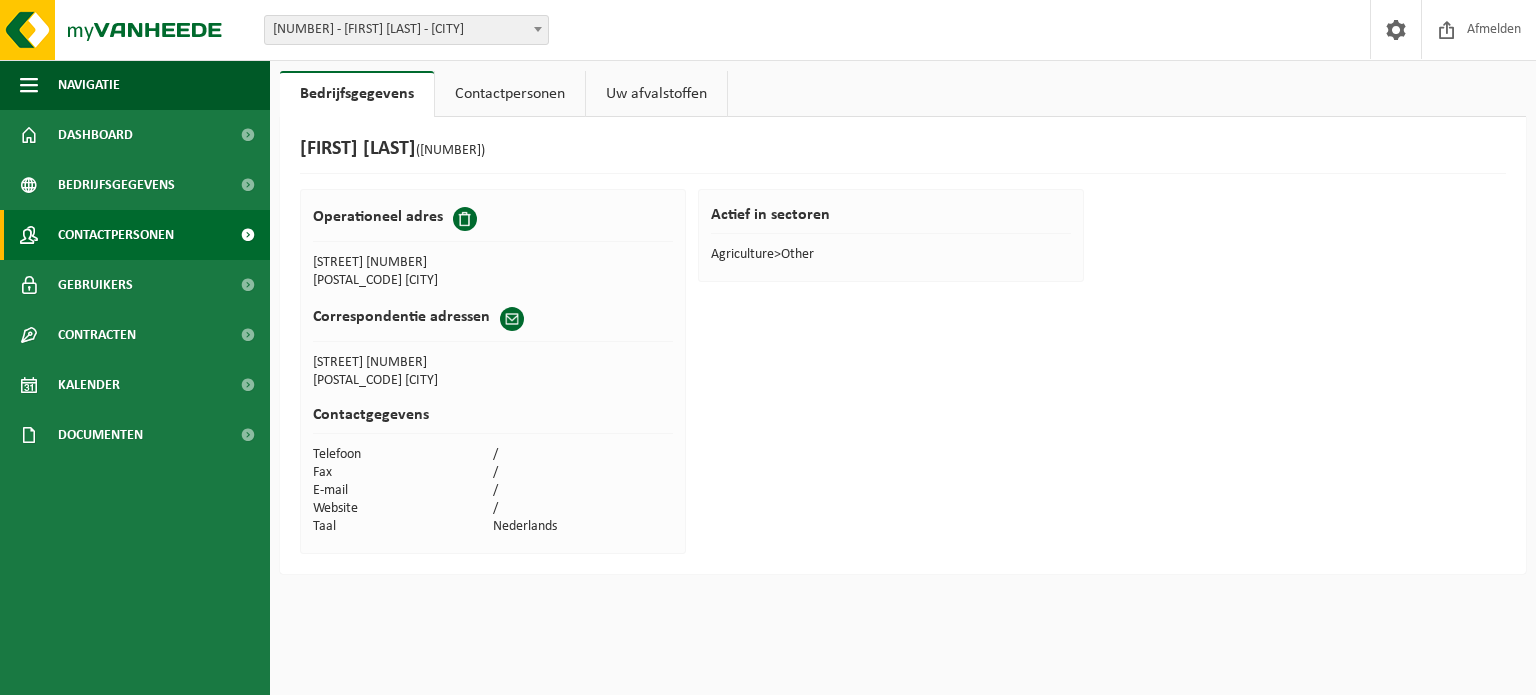 click on "Contactpersonen" at bounding box center (116, 235) 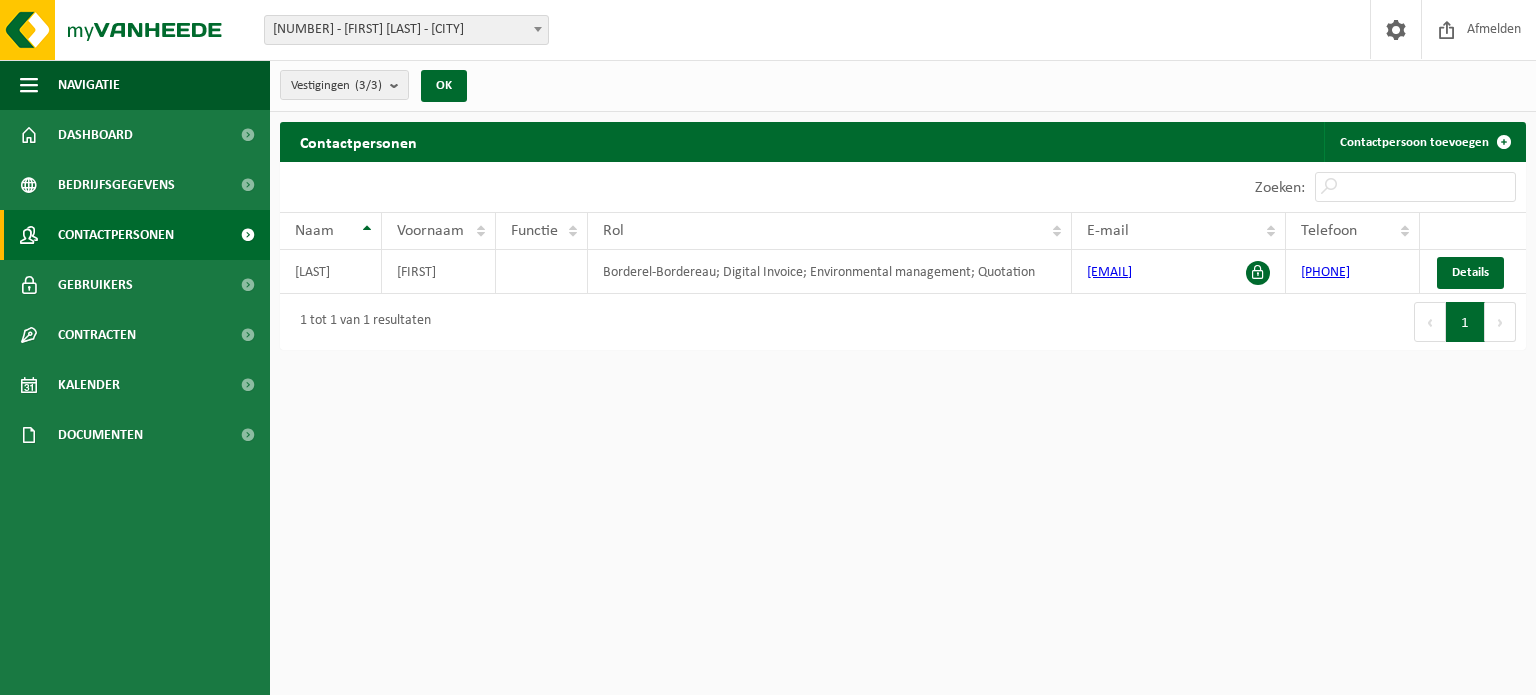 scroll, scrollTop: 0, scrollLeft: 0, axis: both 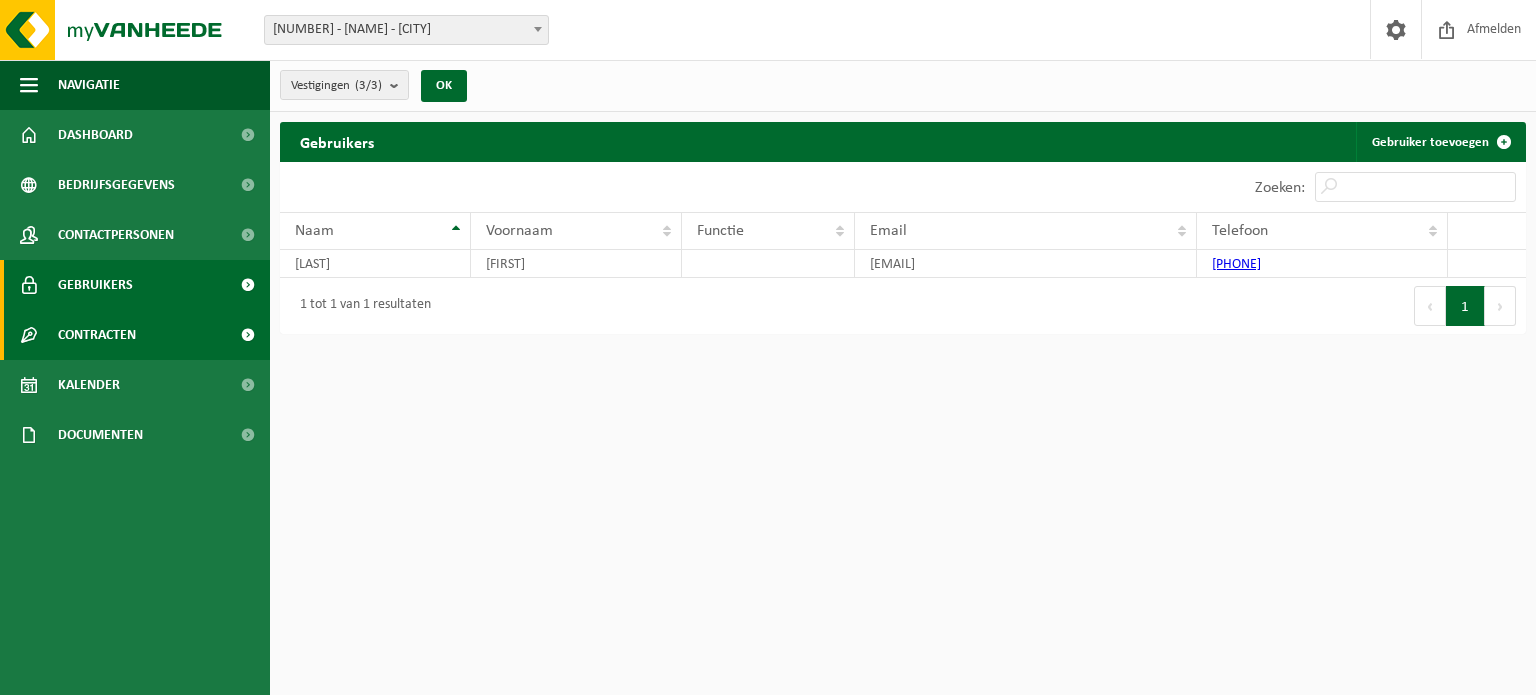 click on "Contracten" at bounding box center [97, 335] 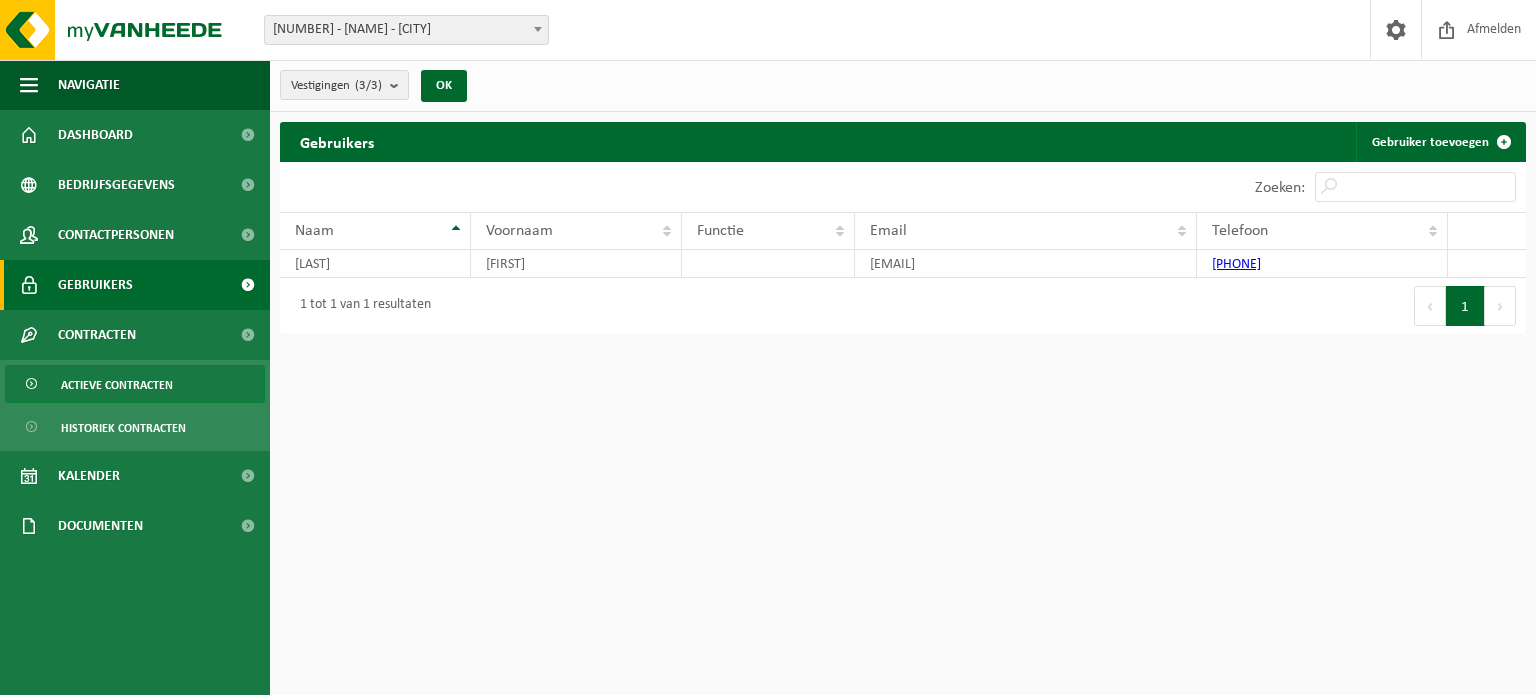 click on "Actieve contracten" at bounding box center [117, 385] 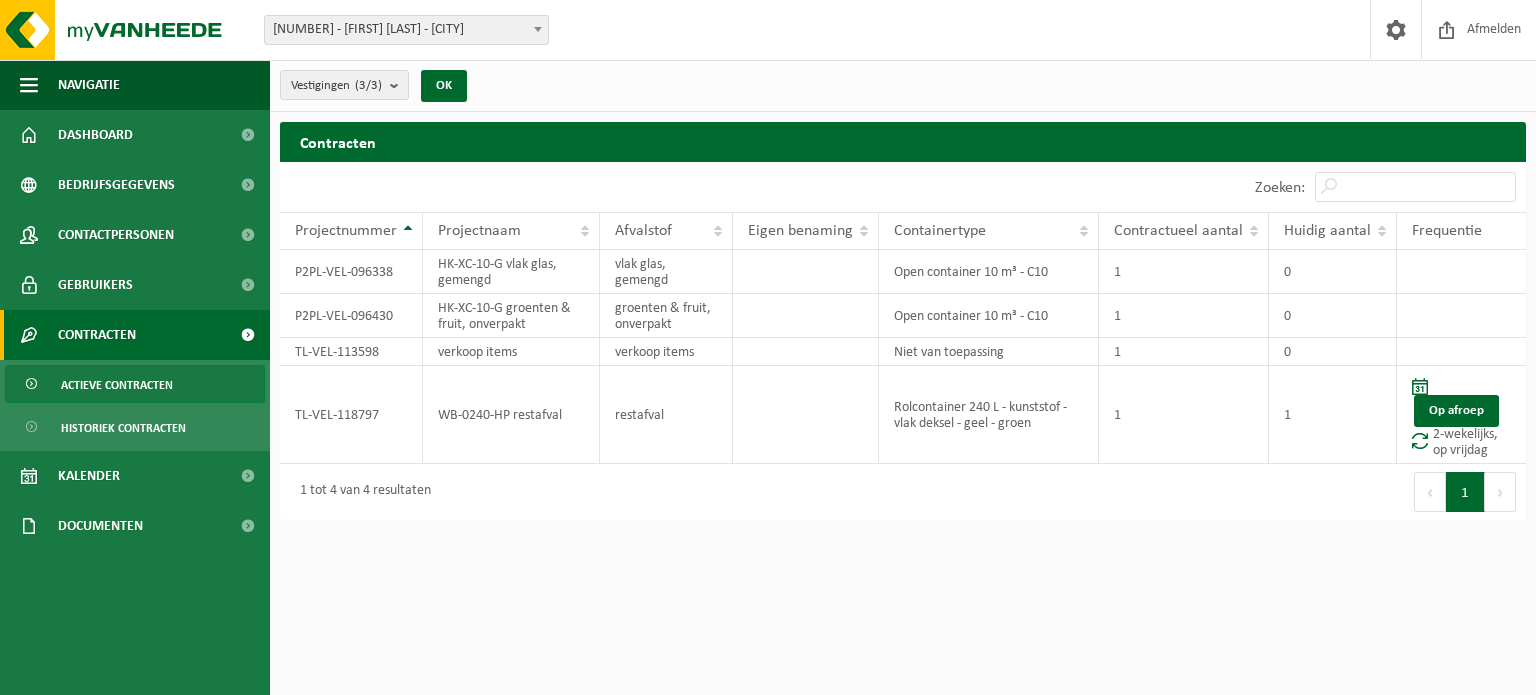 scroll, scrollTop: 0, scrollLeft: 0, axis: both 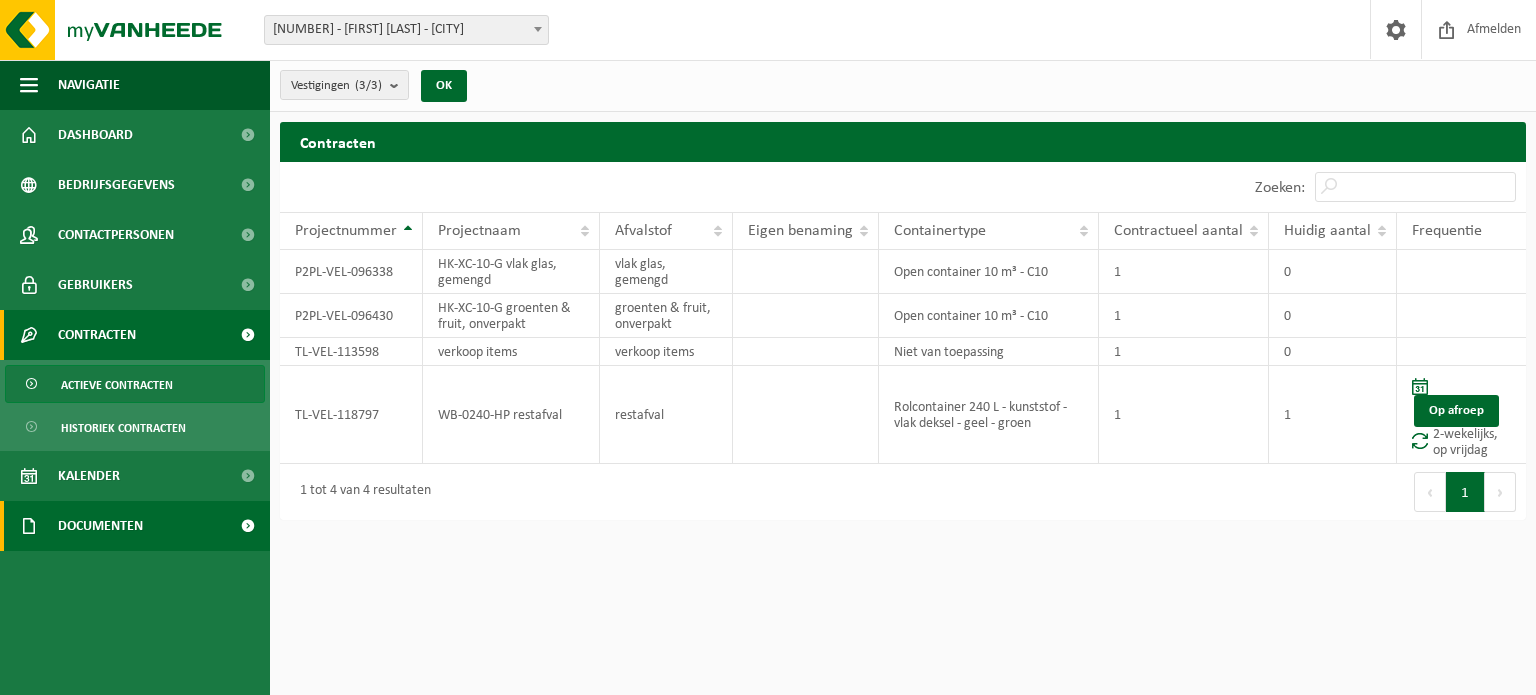 click on "Documenten" at bounding box center [100, 526] 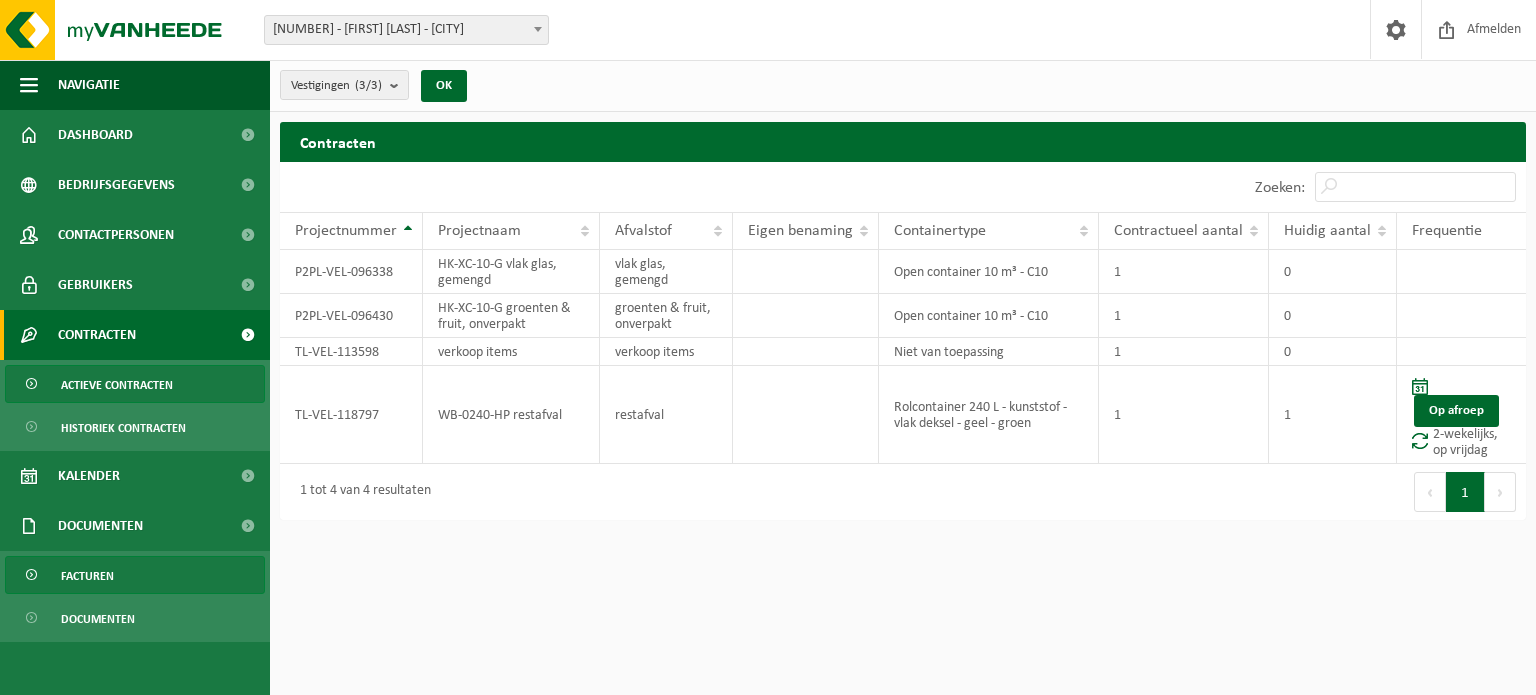click on "Facturen" at bounding box center [135, 575] 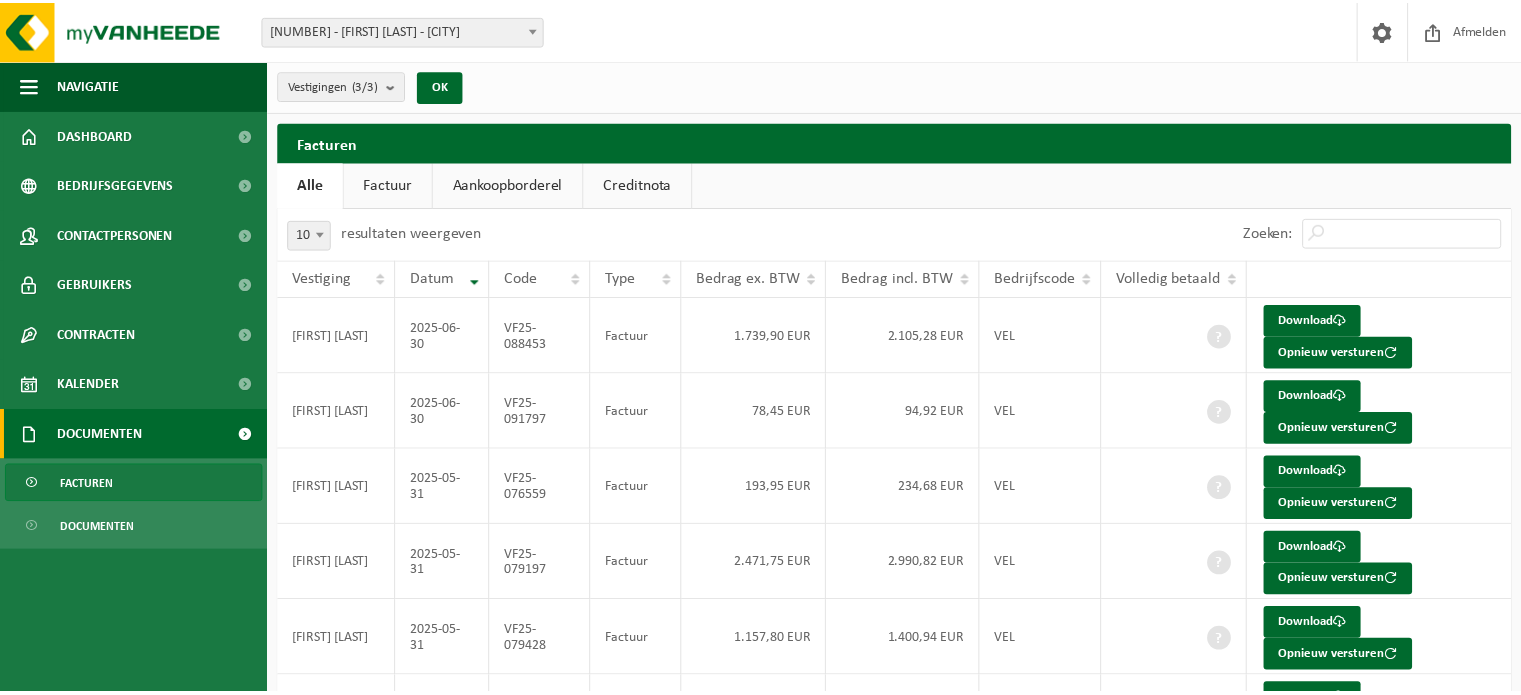 scroll, scrollTop: 0, scrollLeft: 0, axis: both 